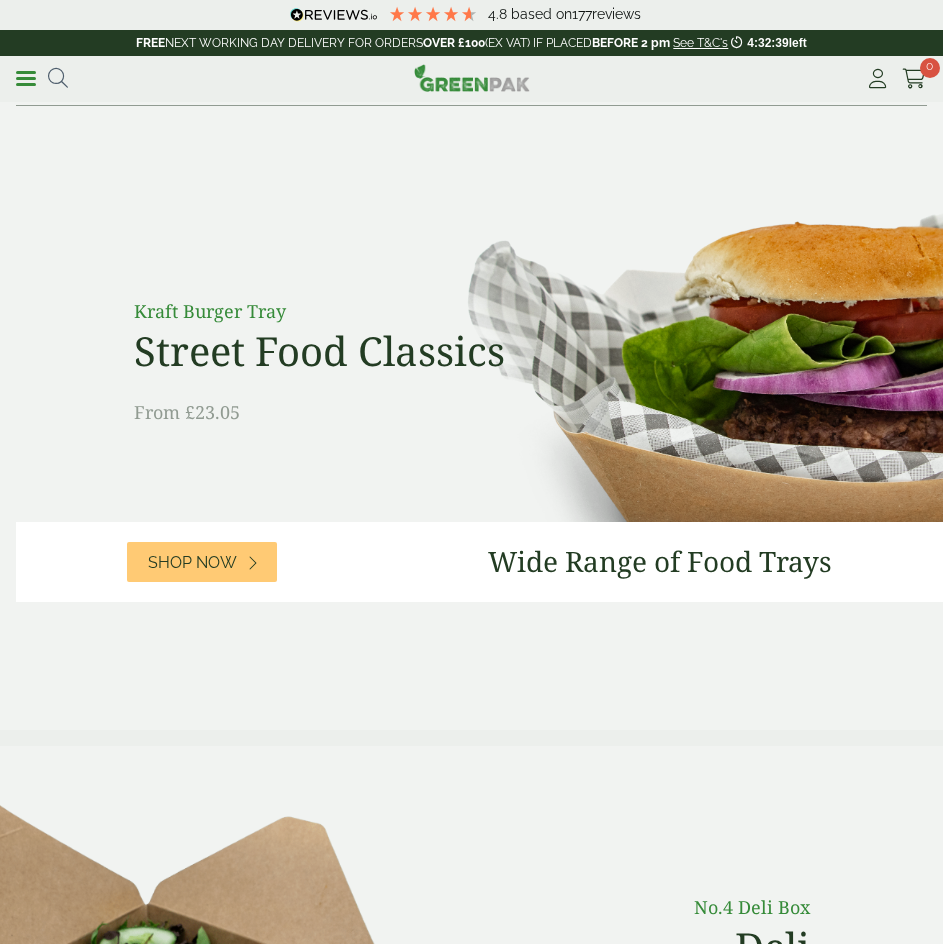 scroll, scrollTop: 0, scrollLeft: 0, axis: both 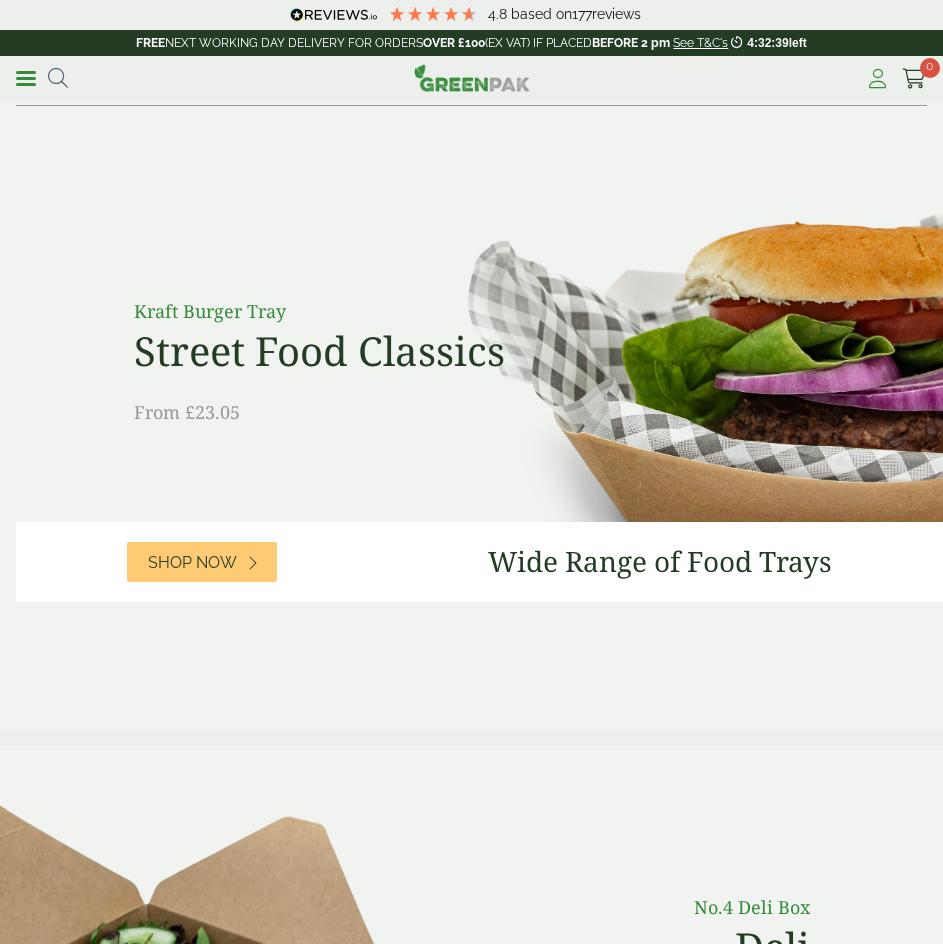 click on "My Account" at bounding box center (877, 79) 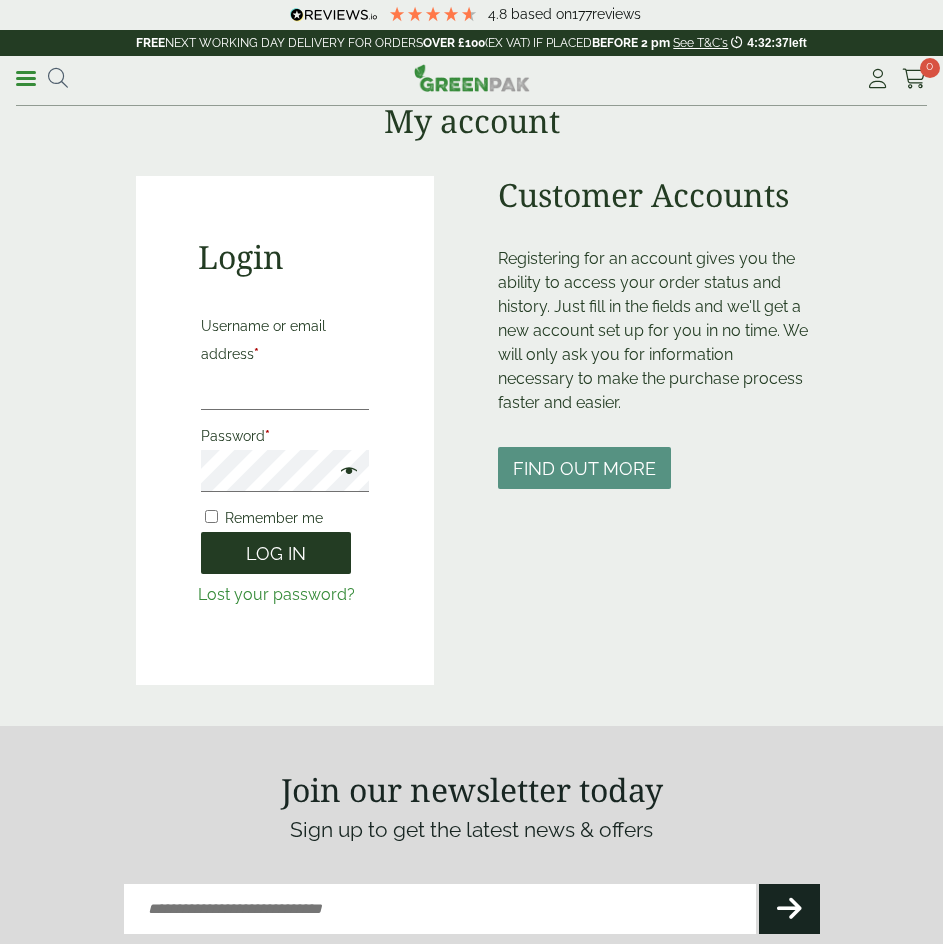 scroll, scrollTop: 0, scrollLeft: 0, axis: both 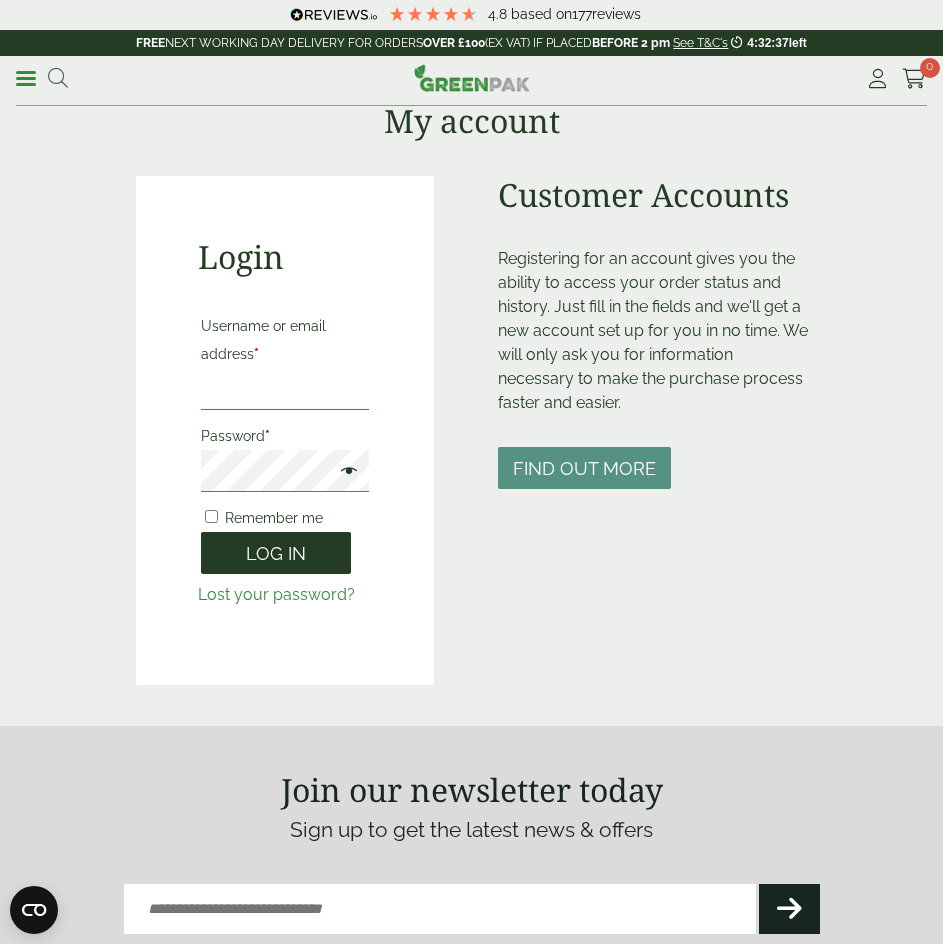 type on "**********" 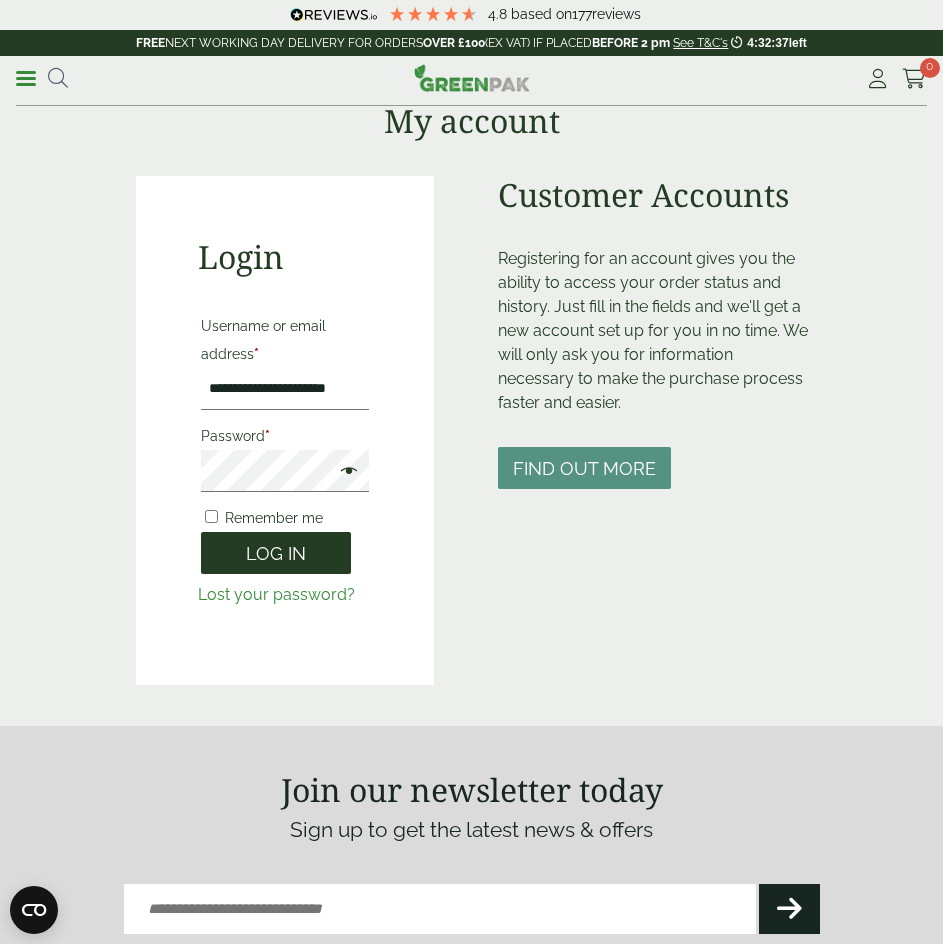 click on "Log in" at bounding box center [276, 553] 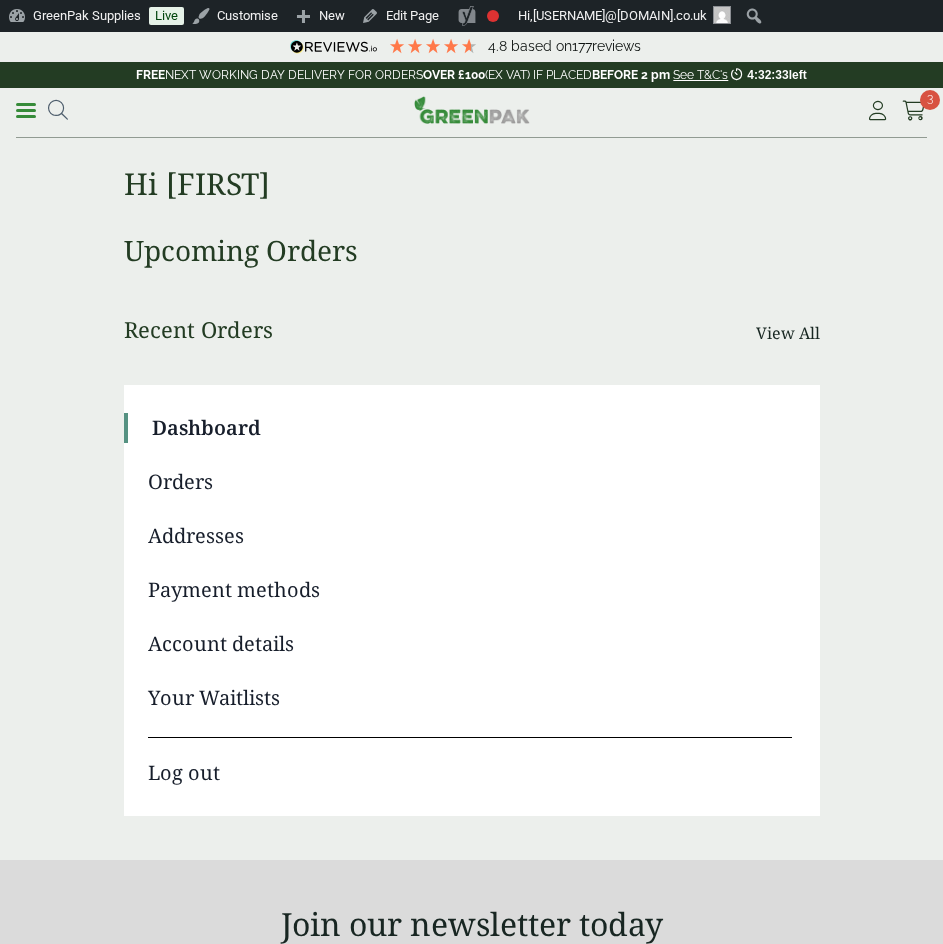 scroll, scrollTop: 0, scrollLeft: 0, axis: both 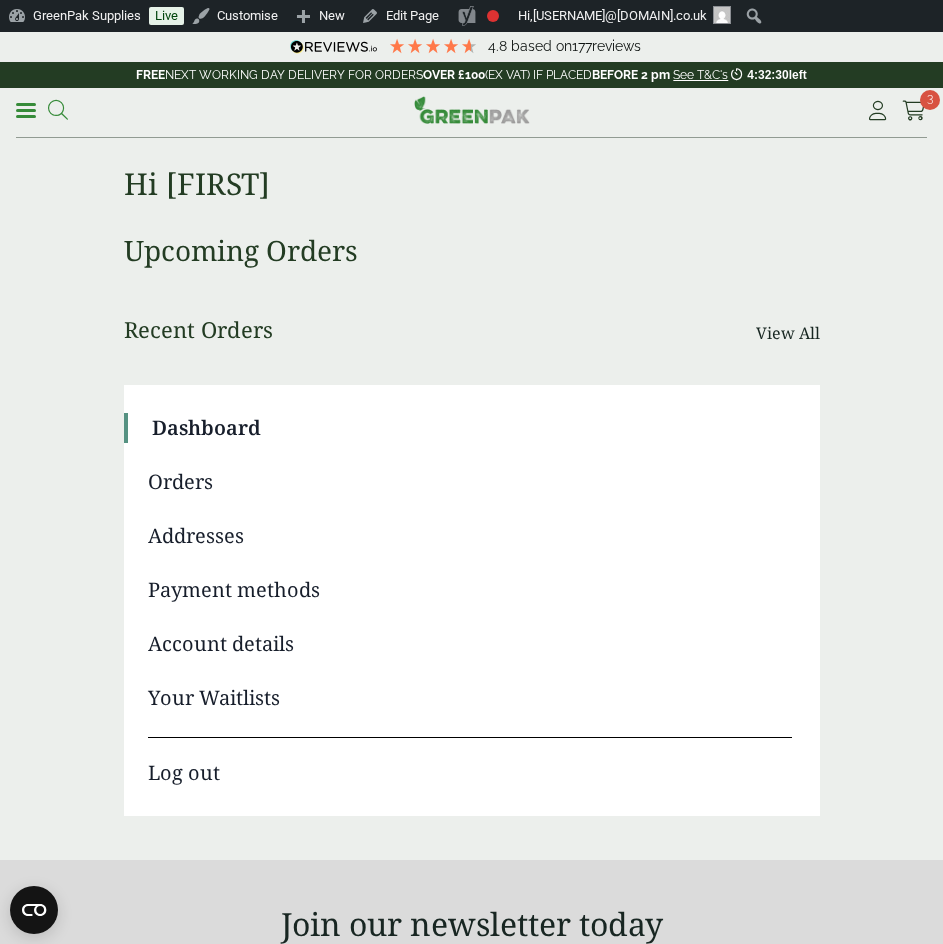 click at bounding box center [58, 110] 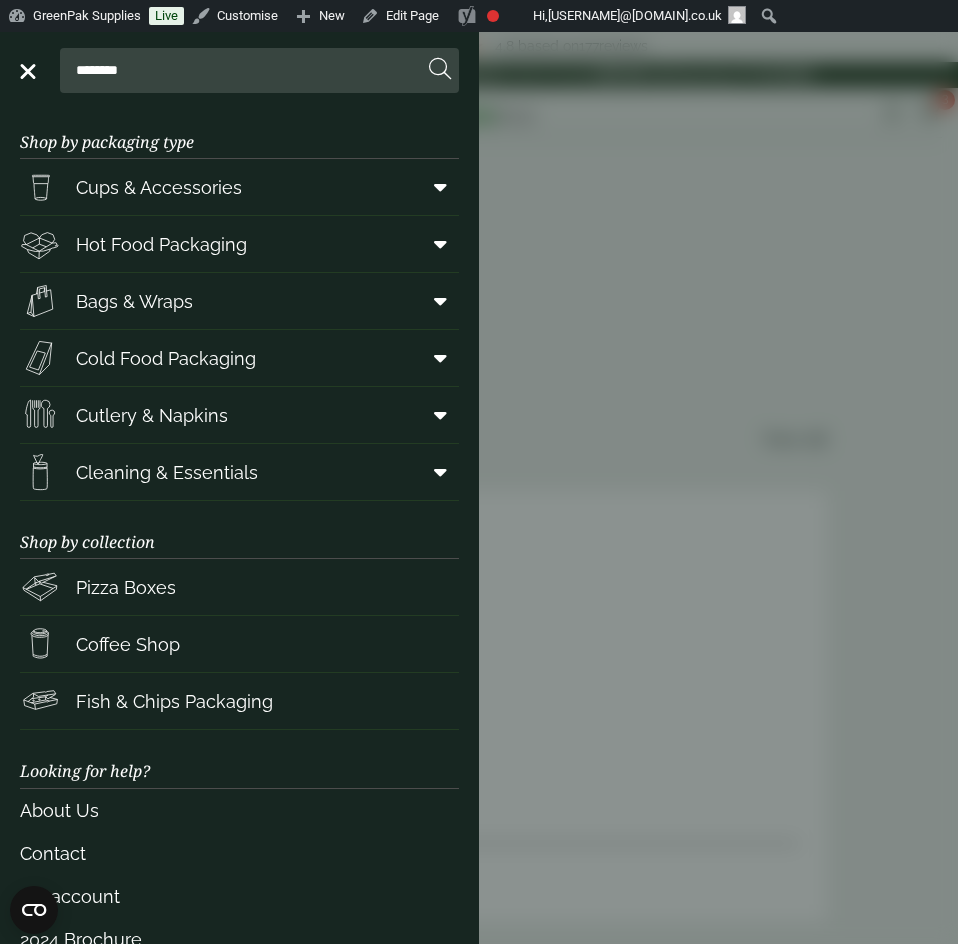 type on "********" 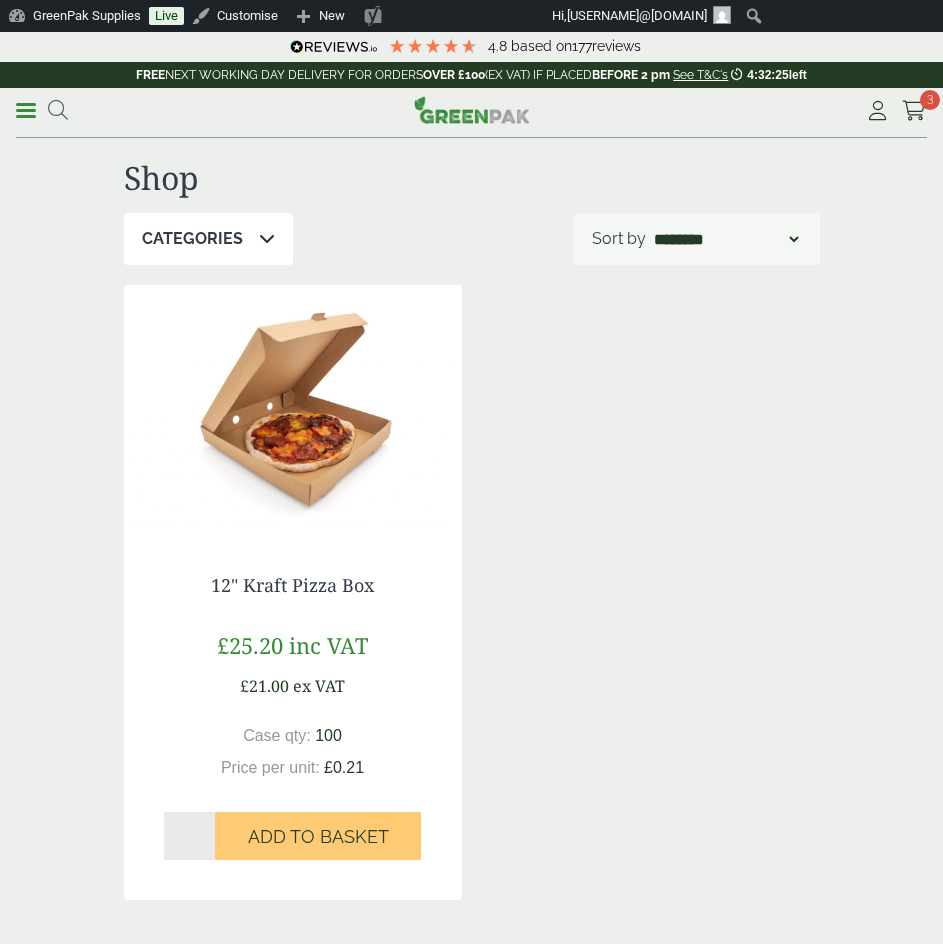 scroll, scrollTop: 0, scrollLeft: 0, axis: both 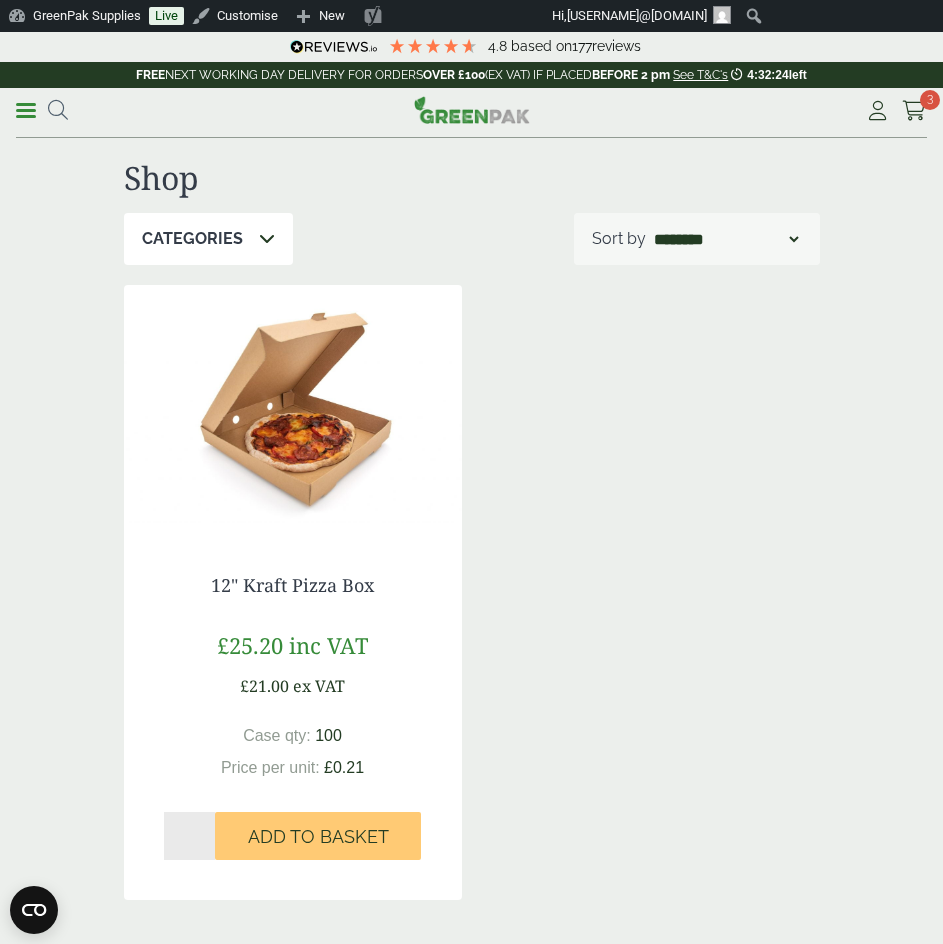 click at bounding box center [293, 410] 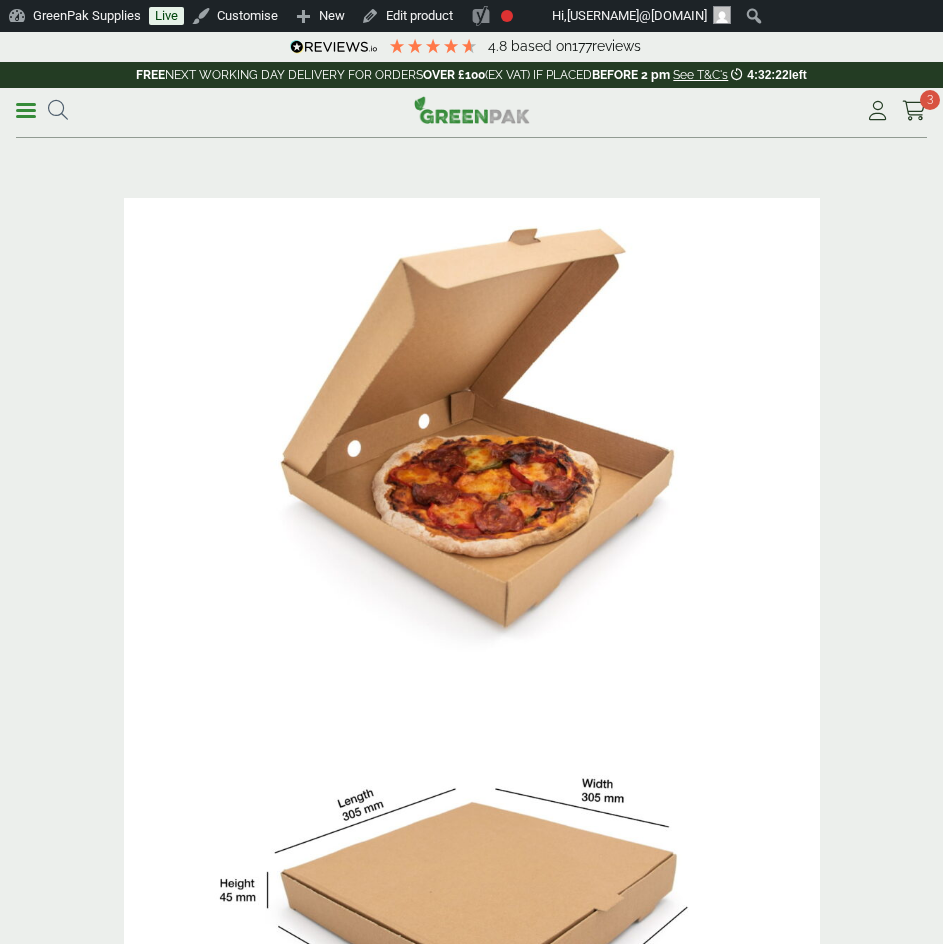 scroll, scrollTop: 0, scrollLeft: 0, axis: both 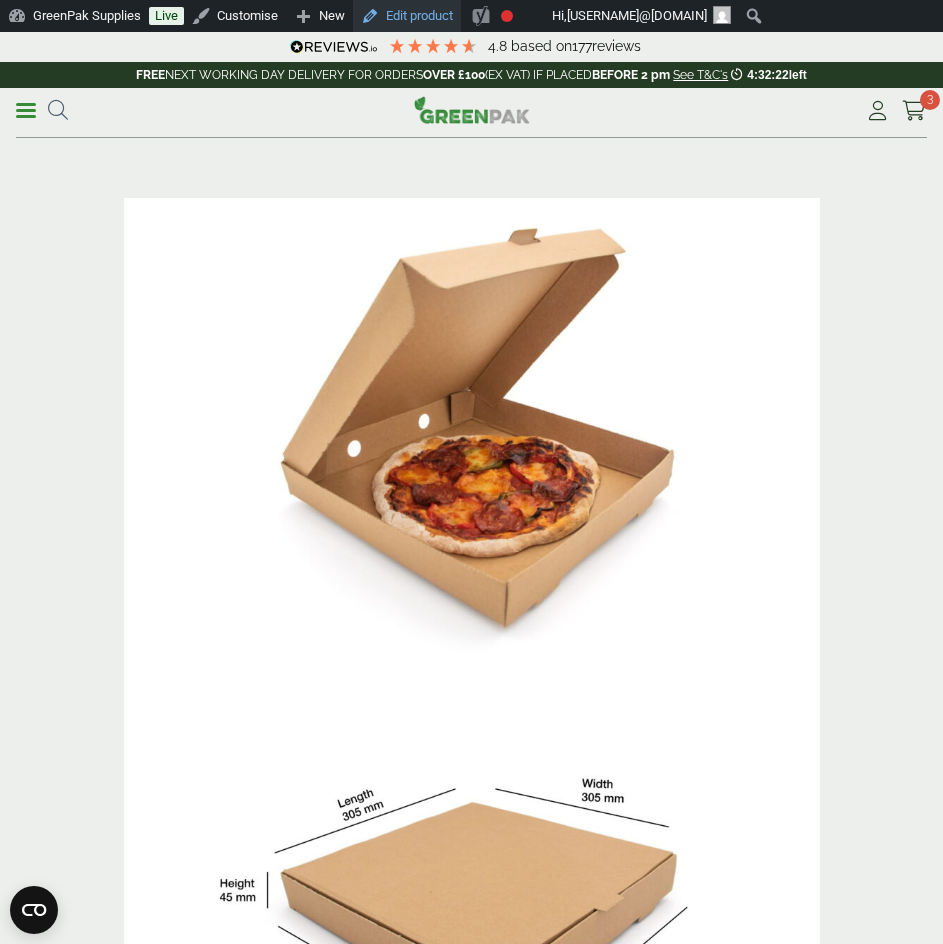 click on "Edit product" at bounding box center (407, 16) 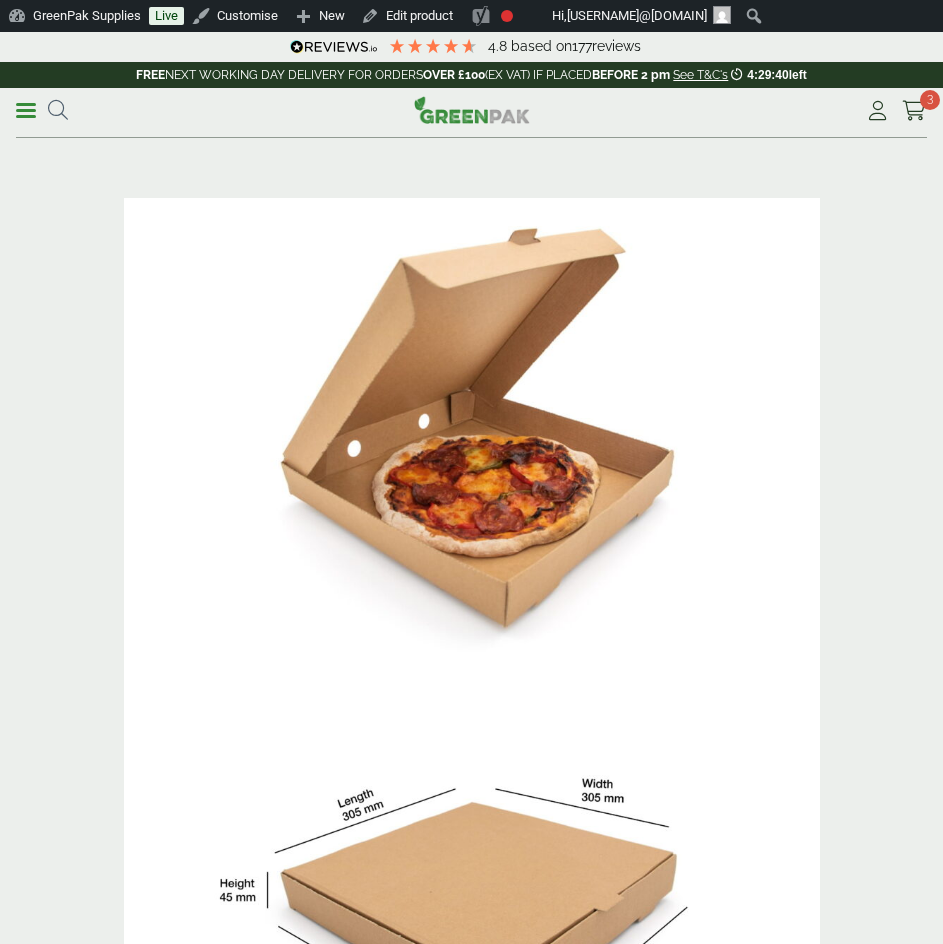 scroll, scrollTop: 0, scrollLeft: 0, axis: both 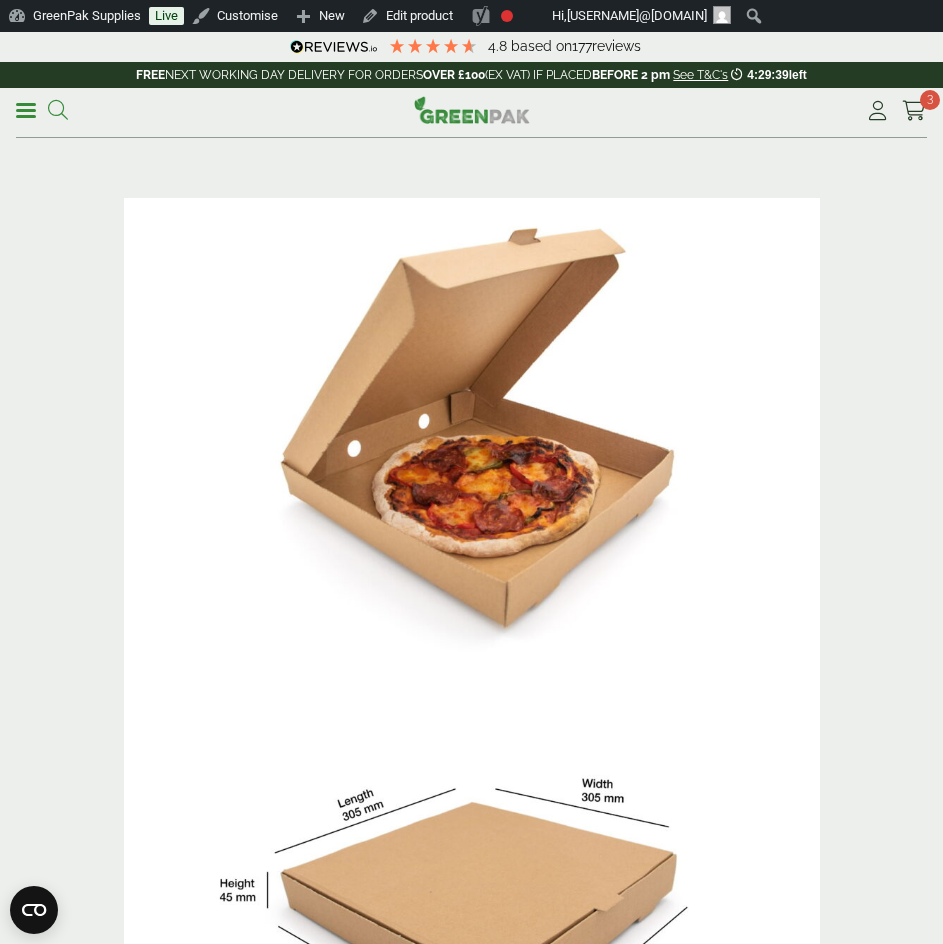 click at bounding box center [58, 110] 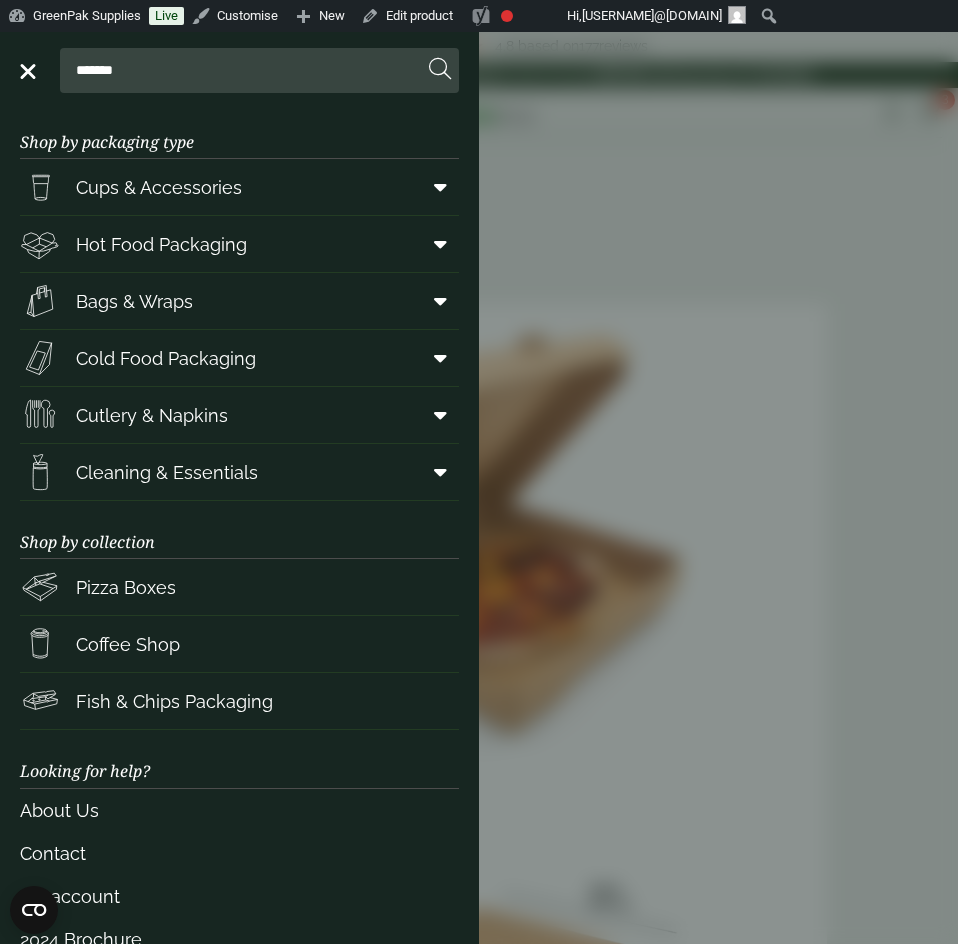 type on "*******" 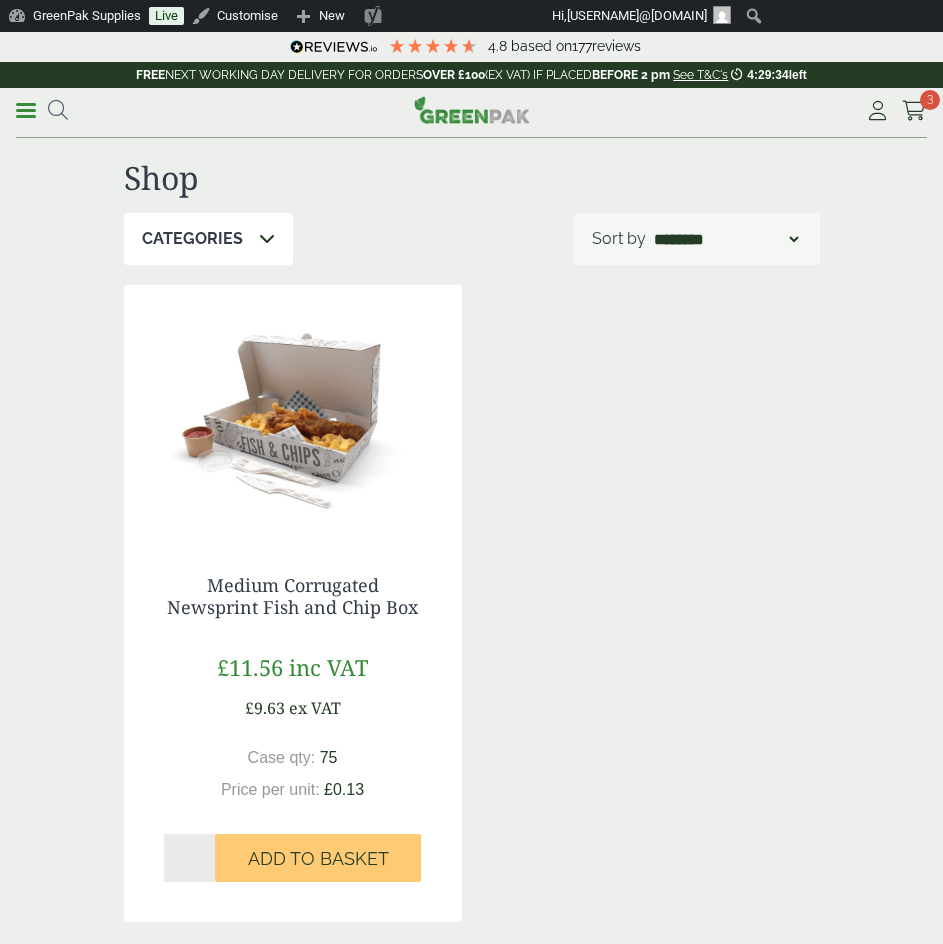 scroll, scrollTop: 0, scrollLeft: 0, axis: both 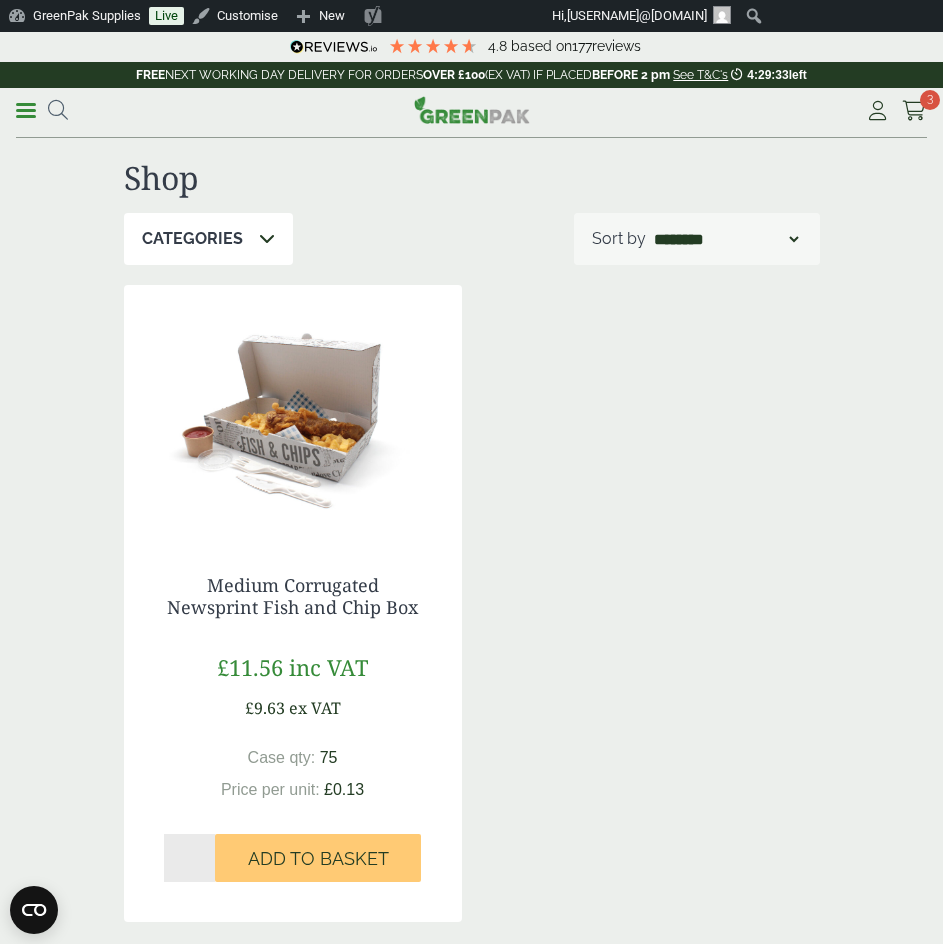 click at bounding box center [293, 410] 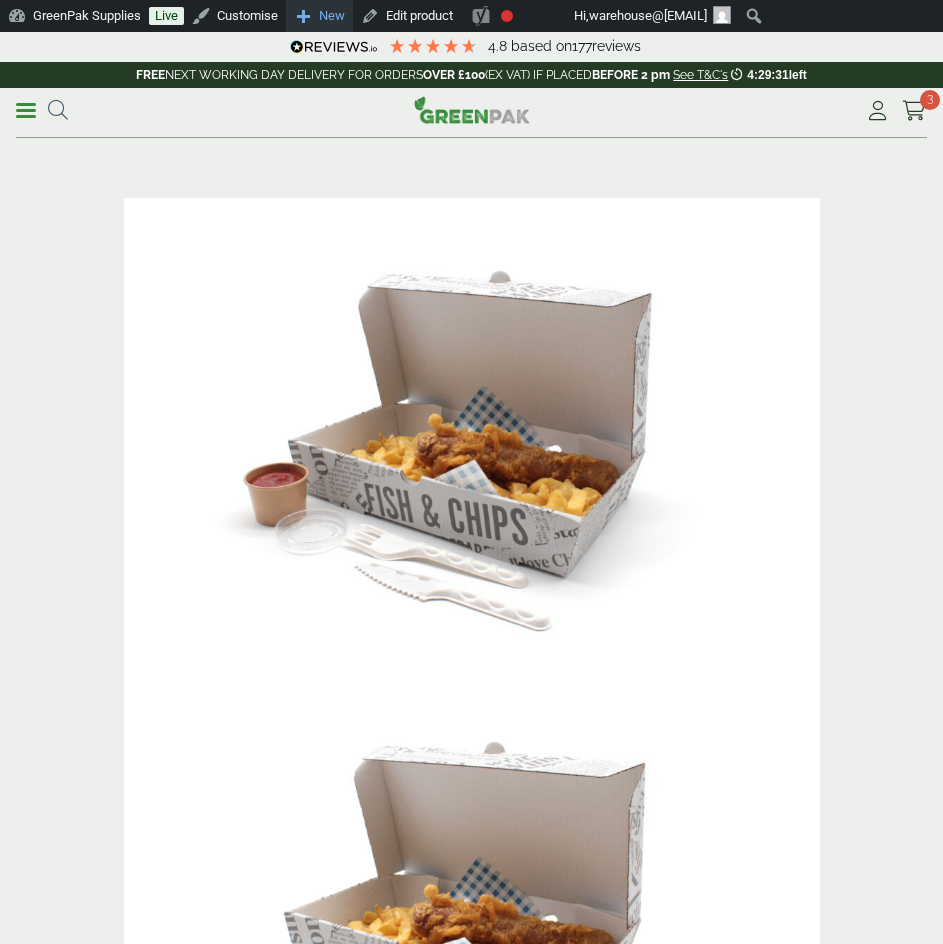 scroll, scrollTop: 0, scrollLeft: 0, axis: both 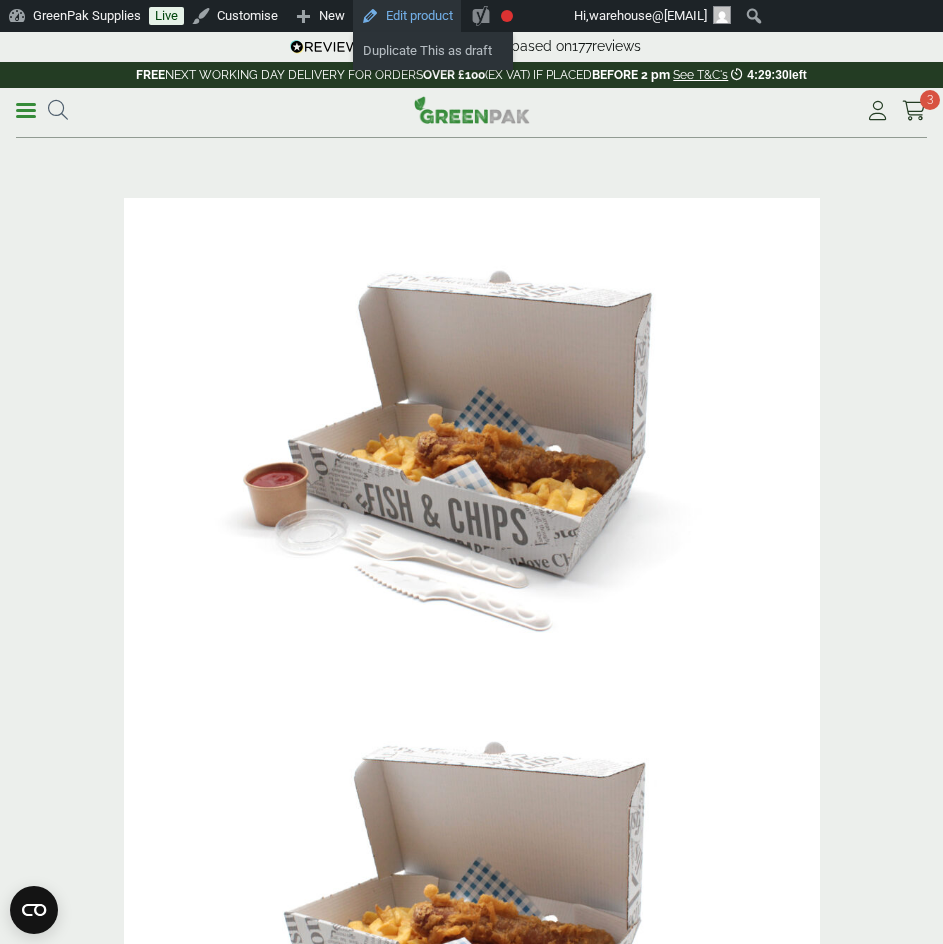 click on "Edit product" at bounding box center [407, 16] 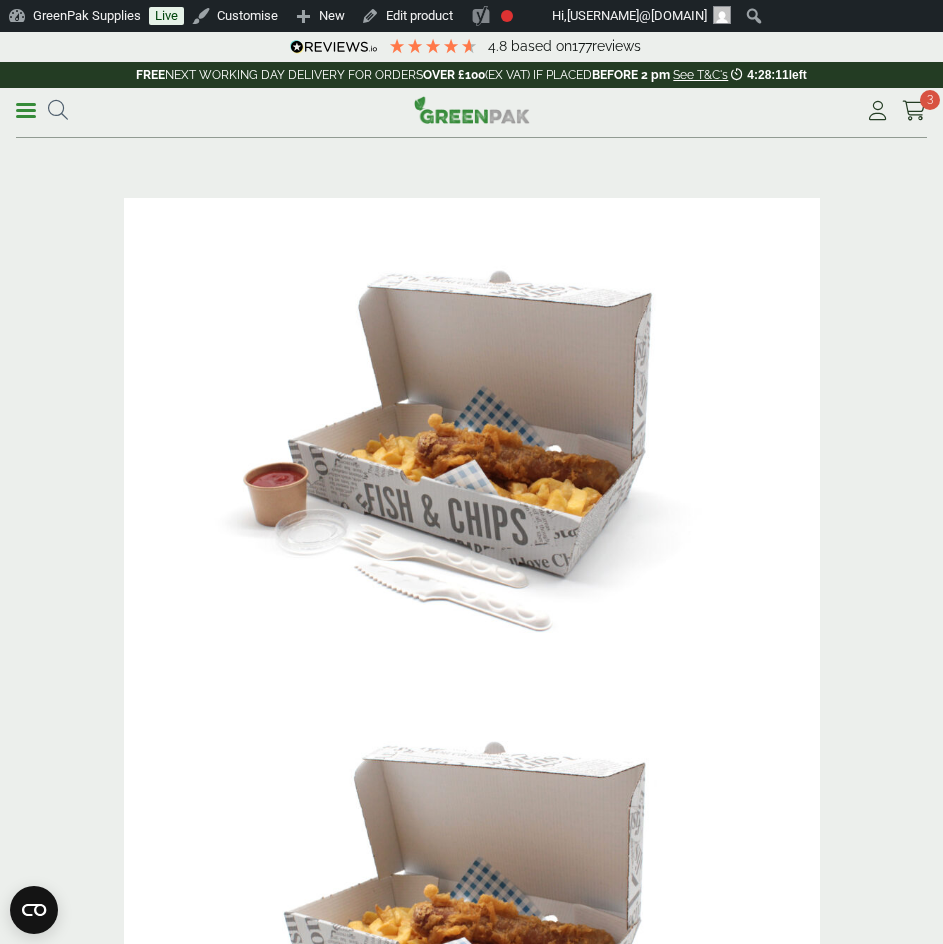 scroll, scrollTop: 0, scrollLeft: 0, axis: both 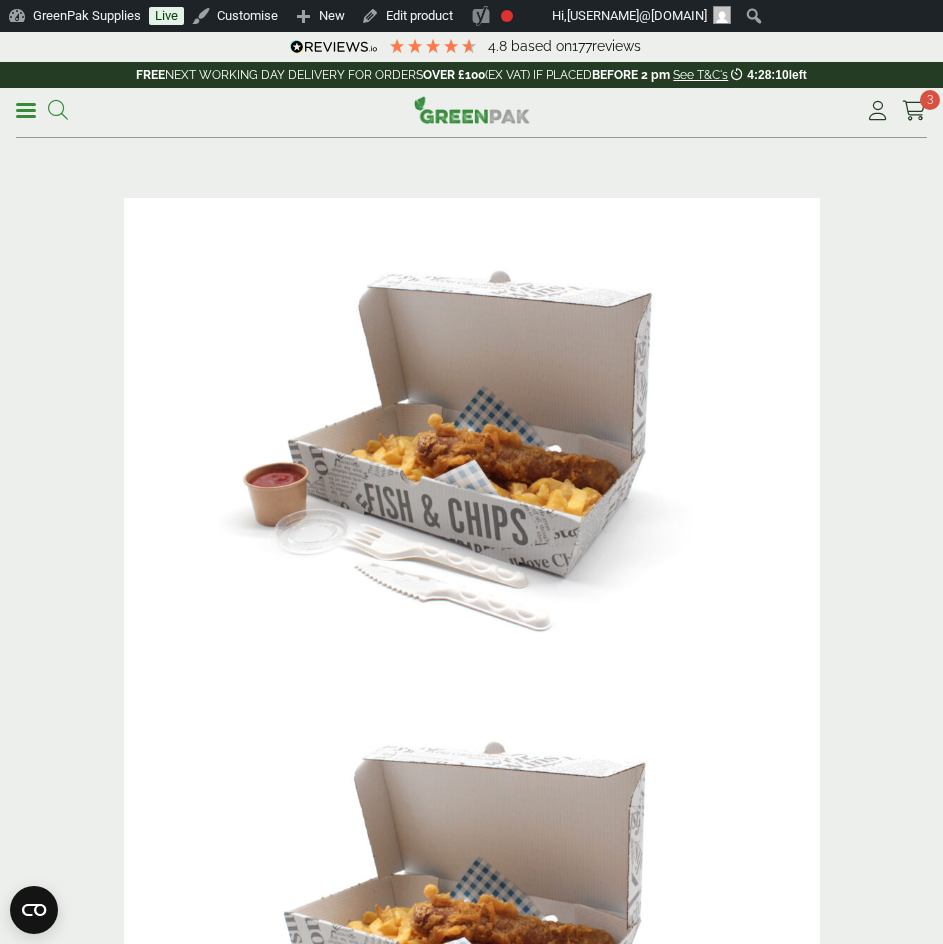 click at bounding box center [58, 110] 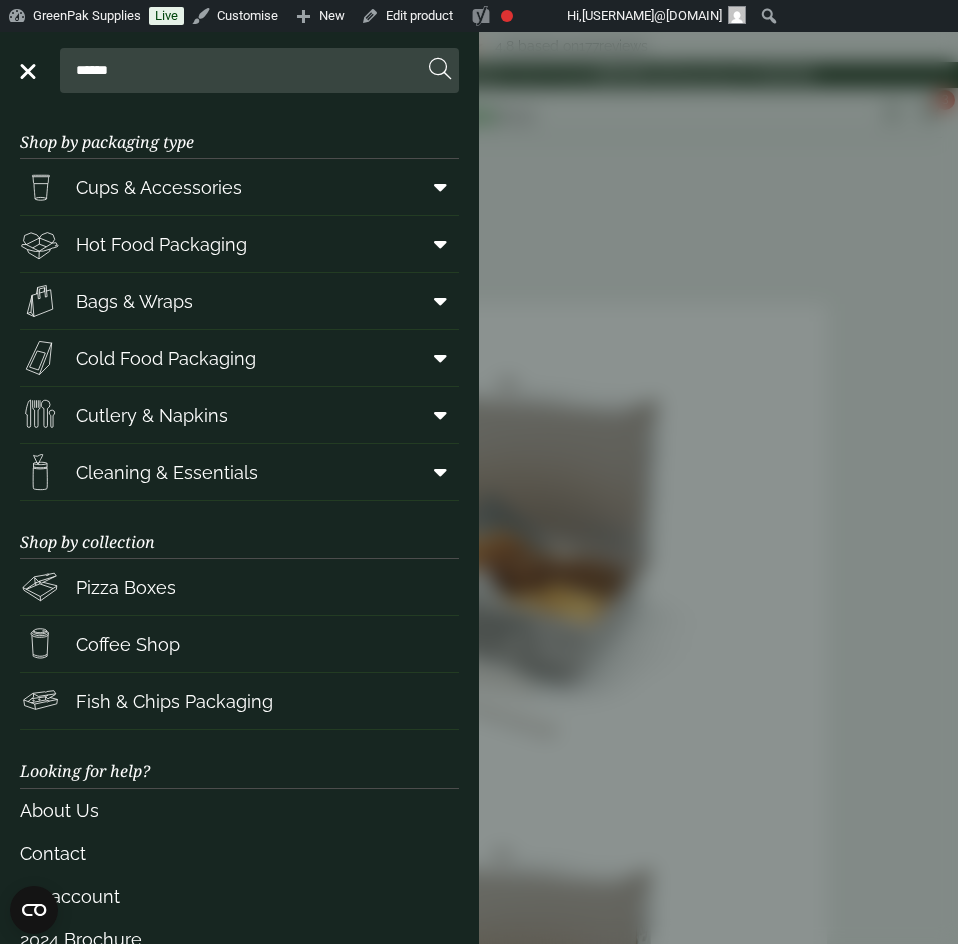type on "******" 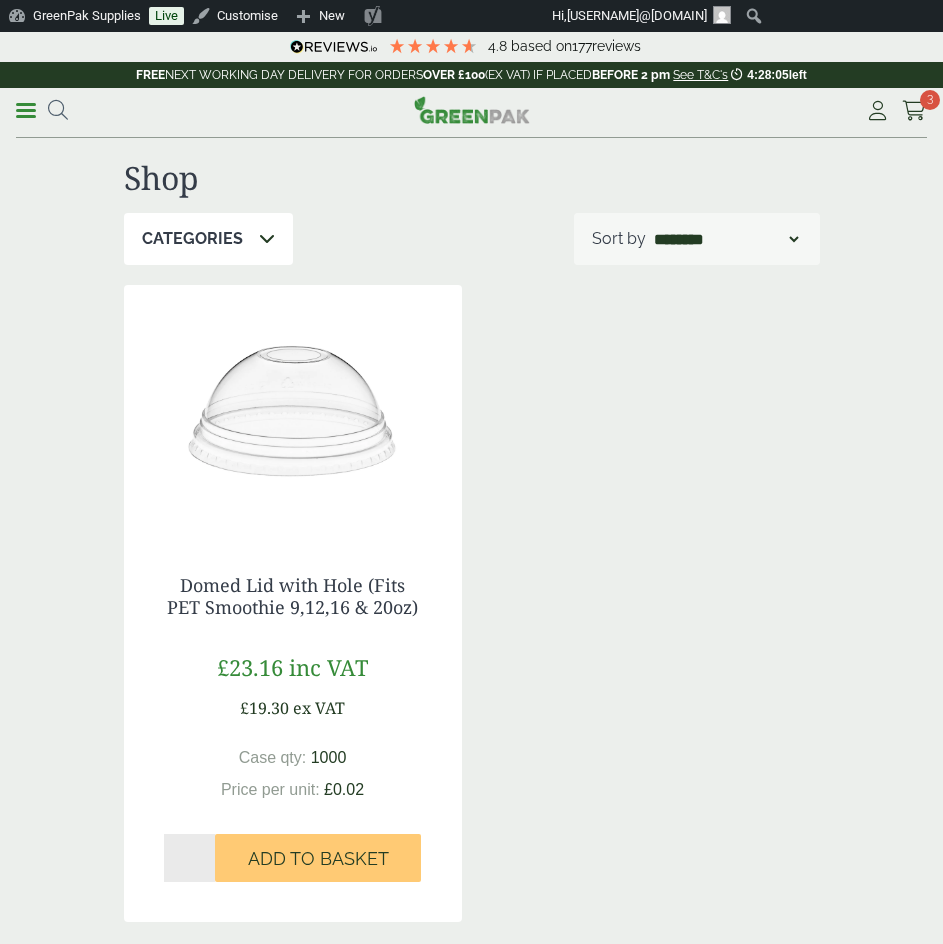 scroll, scrollTop: 0, scrollLeft: 0, axis: both 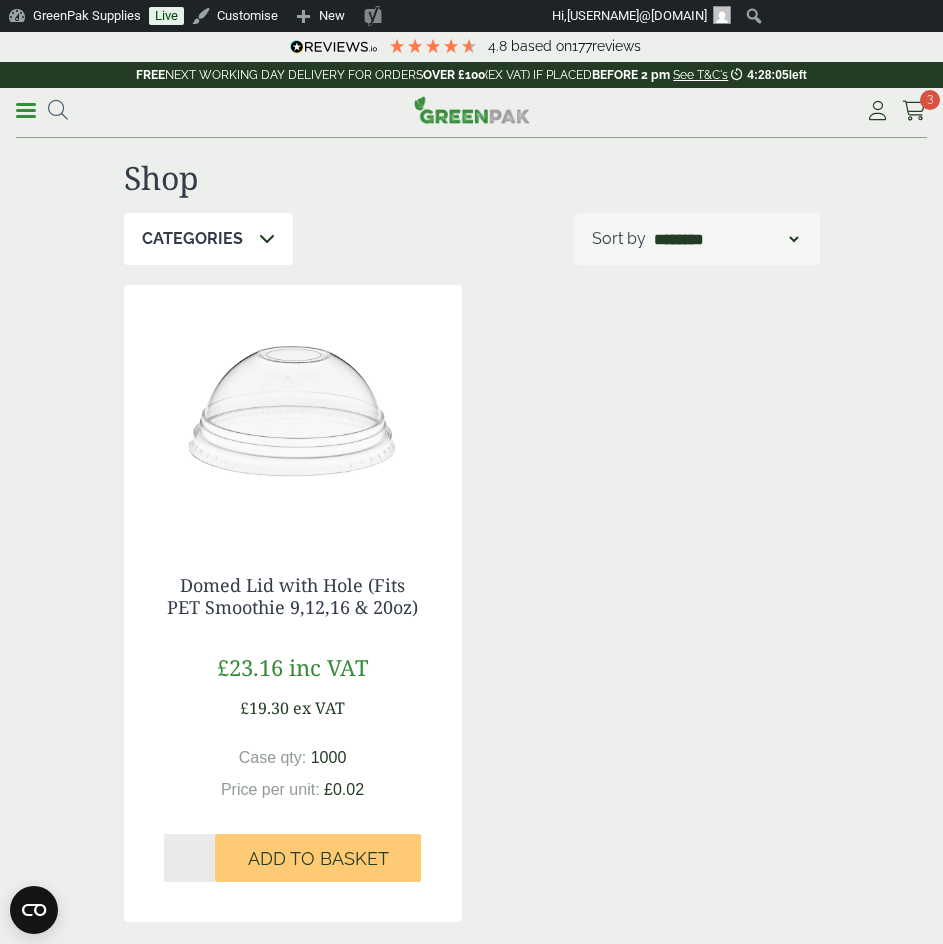 click at bounding box center (293, 410) 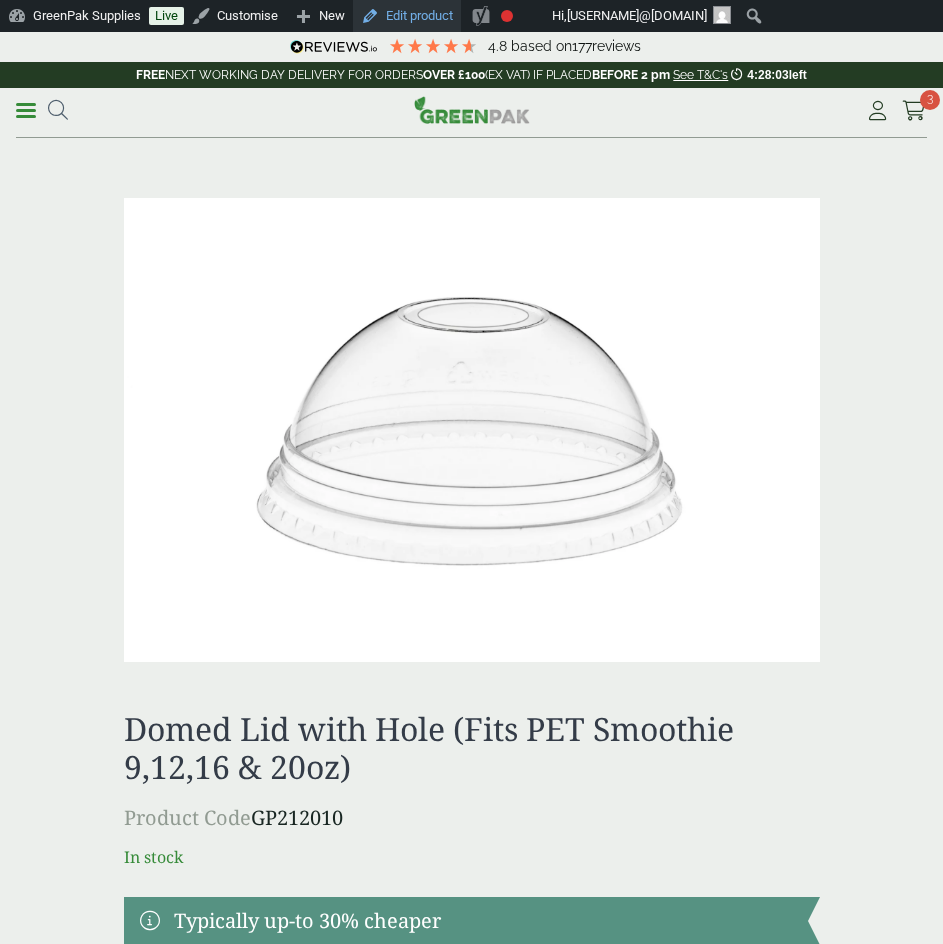 scroll, scrollTop: 0, scrollLeft: 0, axis: both 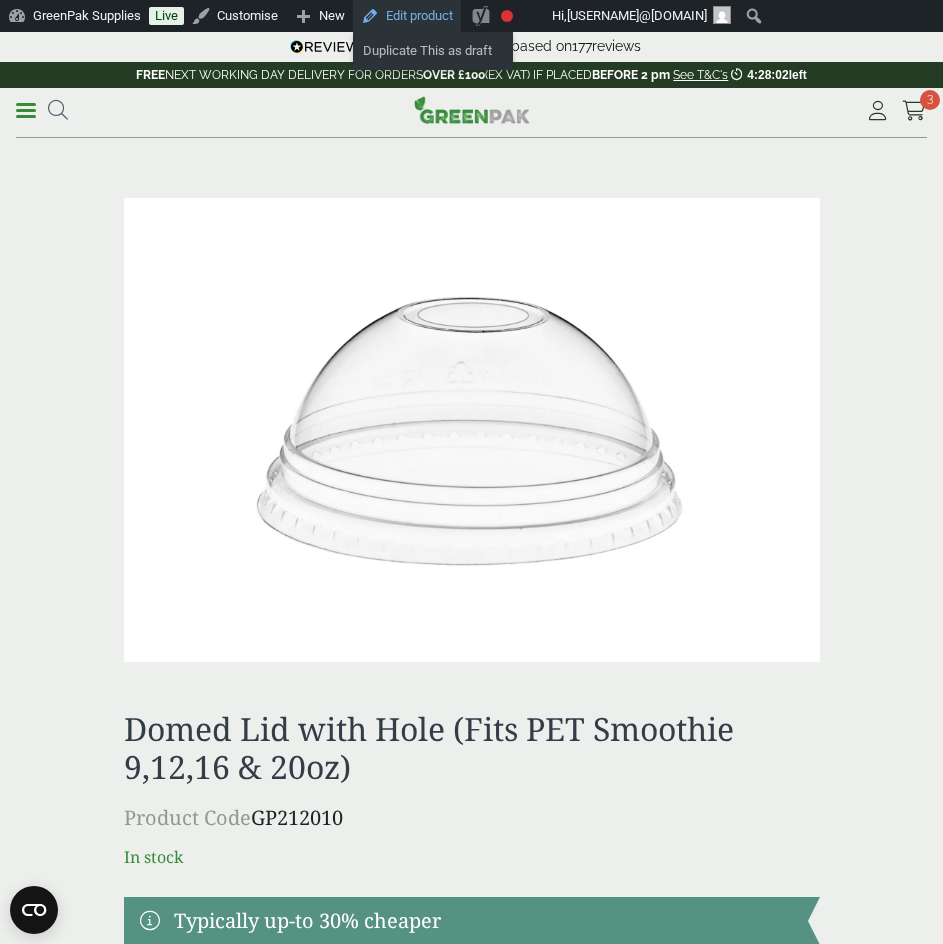 click on "Edit product" at bounding box center [407, 16] 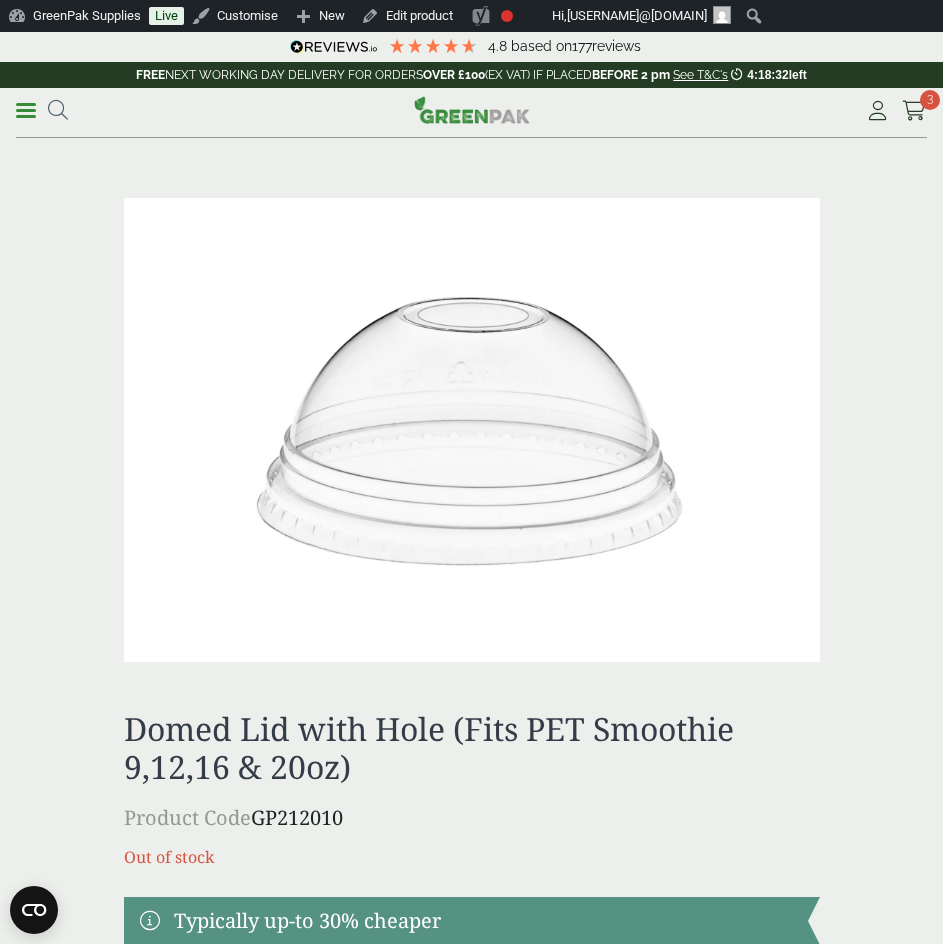 scroll, scrollTop: 0, scrollLeft: 0, axis: both 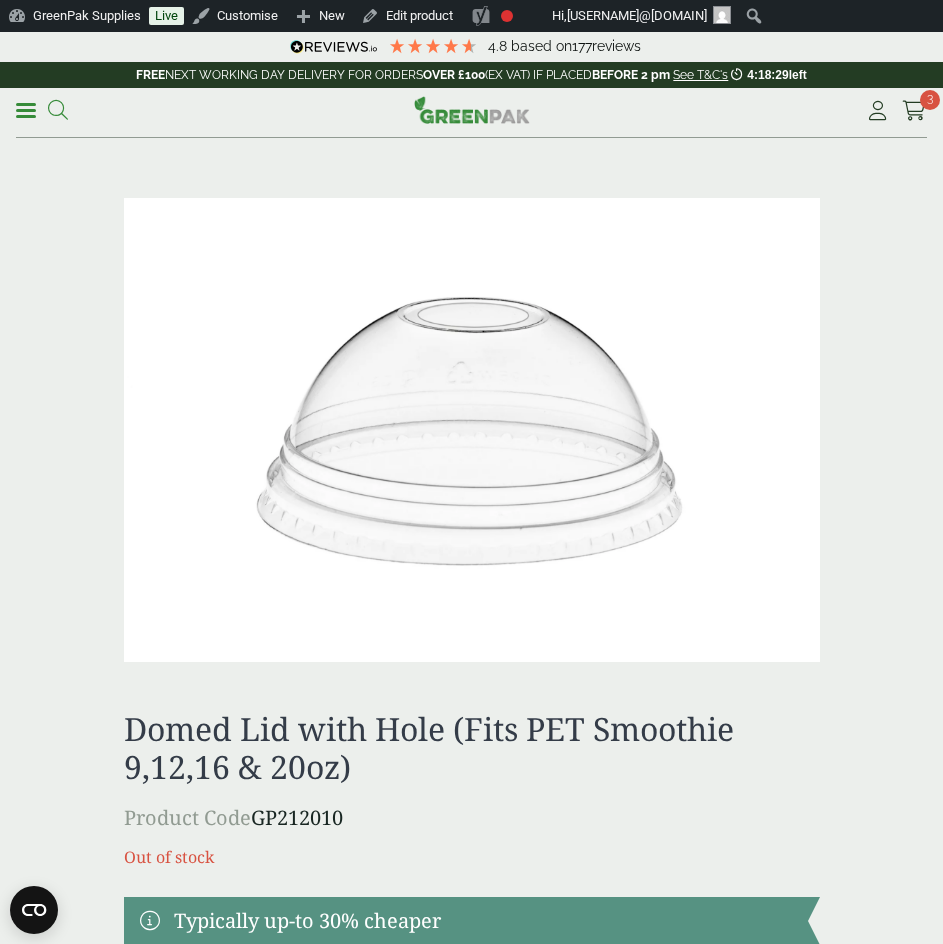 click at bounding box center [58, 110] 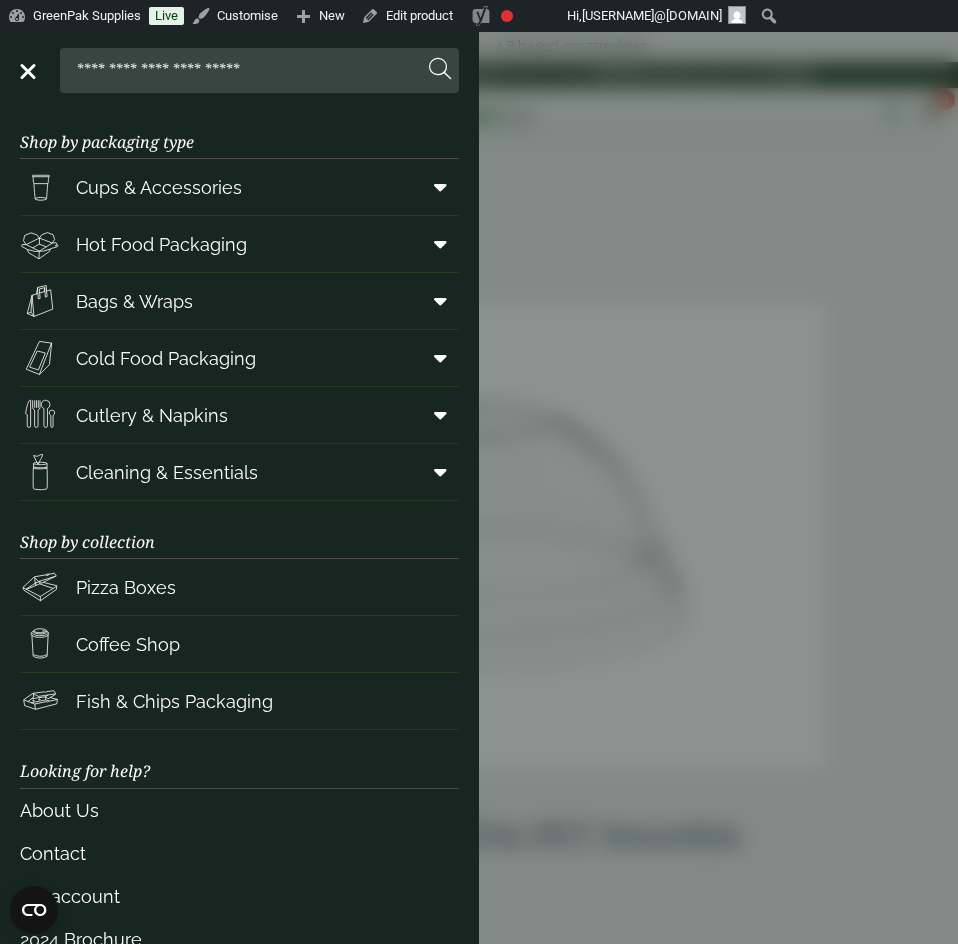 click at bounding box center (245, 70) 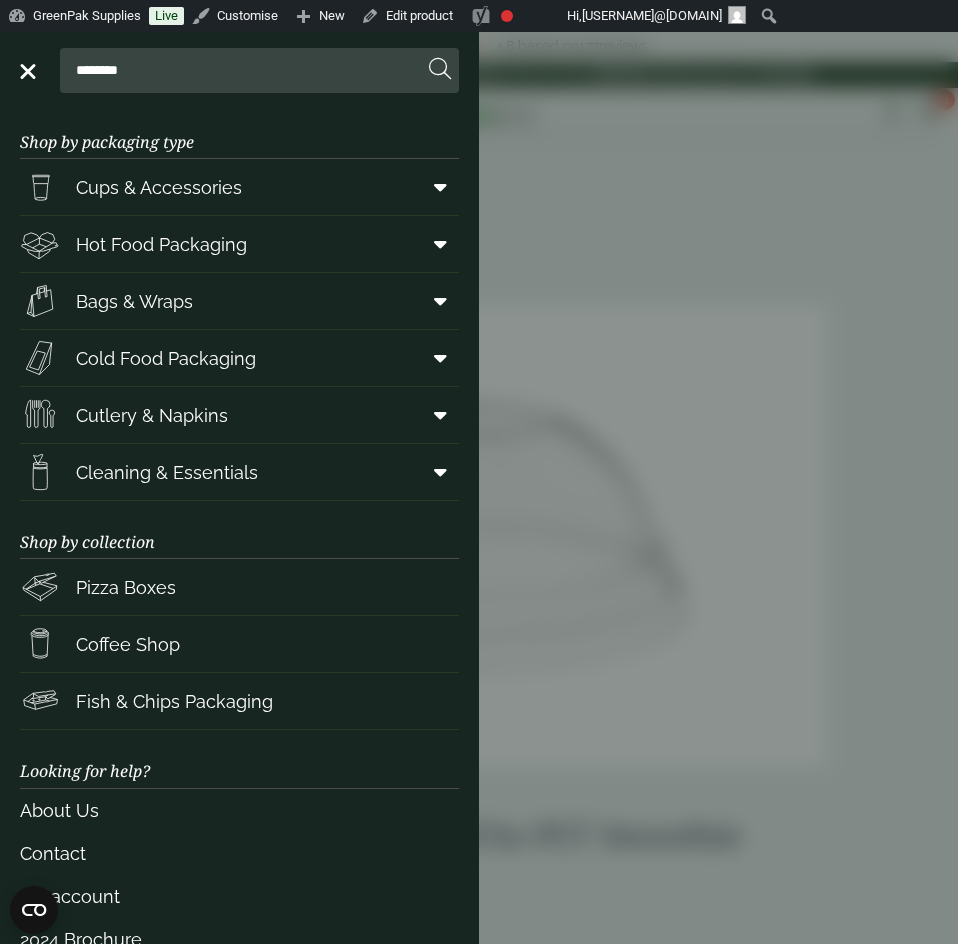 type on "********" 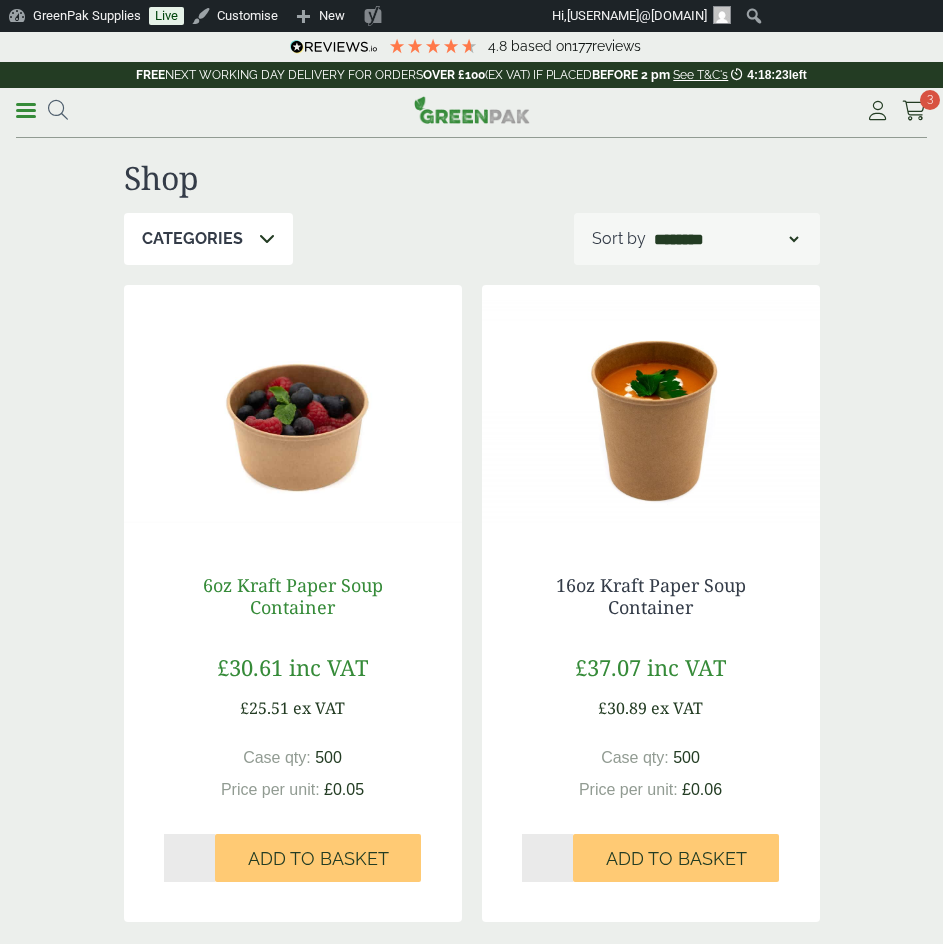 scroll, scrollTop: 0, scrollLeft: 0, axis: both 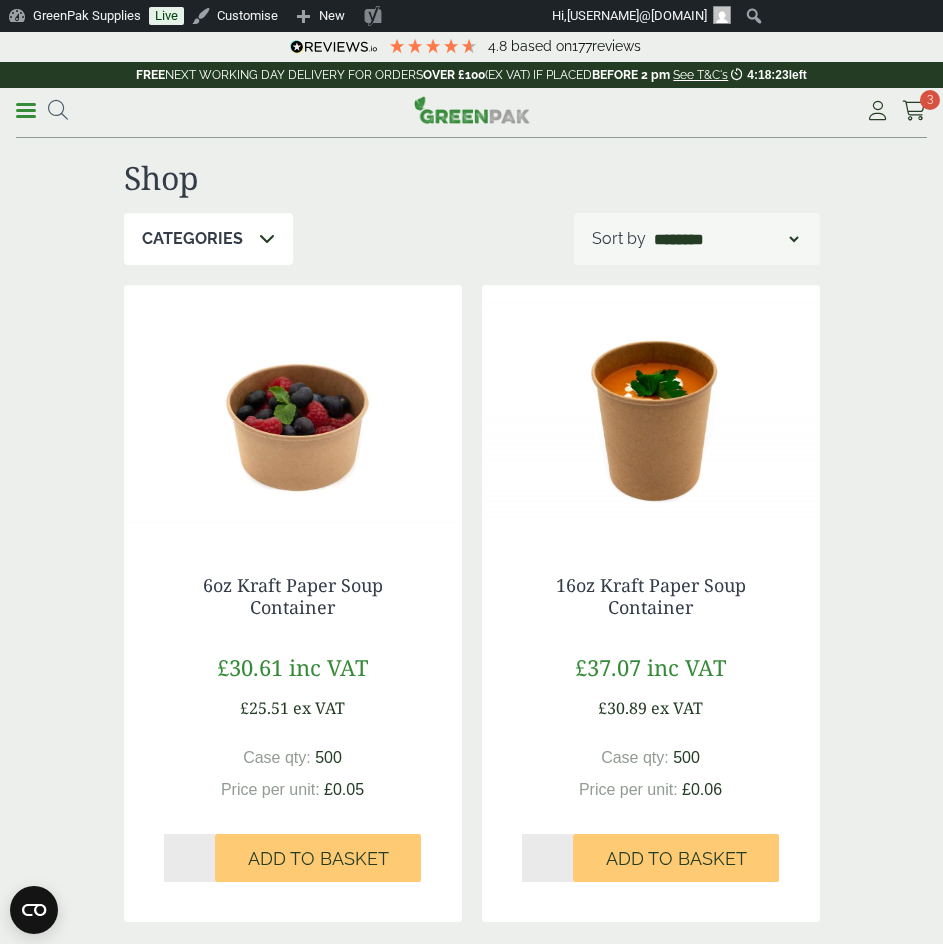 click at bounding box center [293, 410] 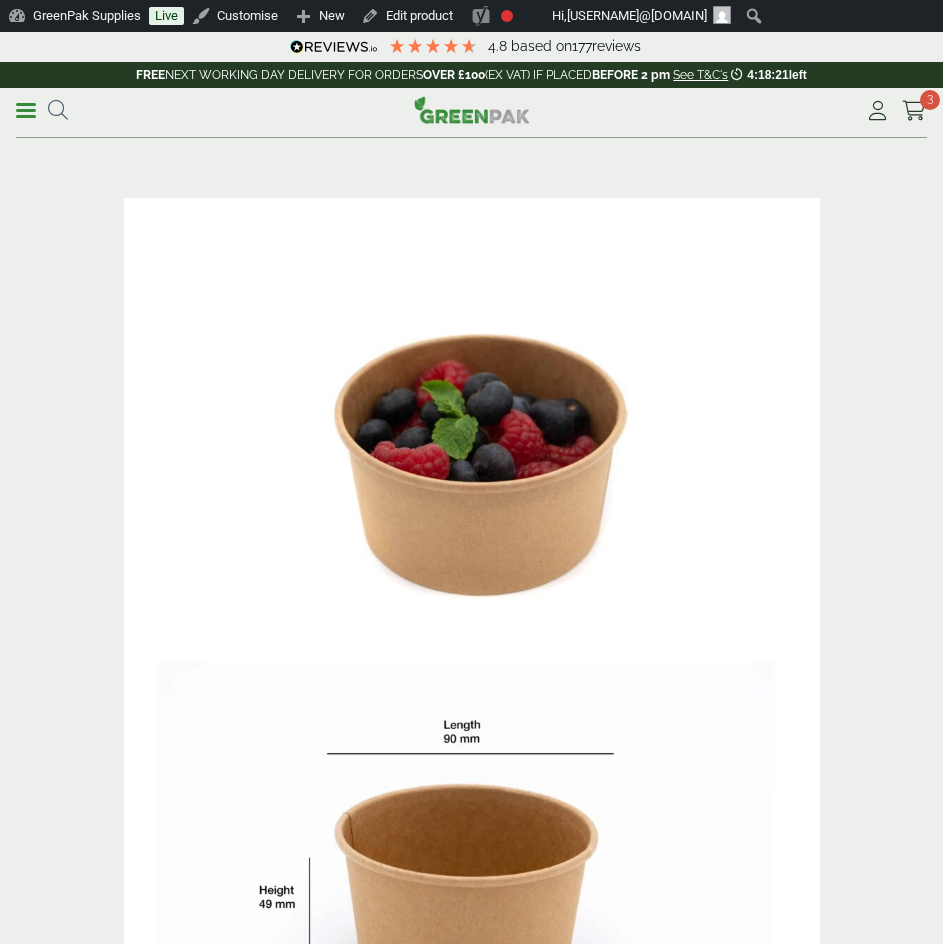 scroll, scrollTop: 0, scrollLeft: 0, axis: both 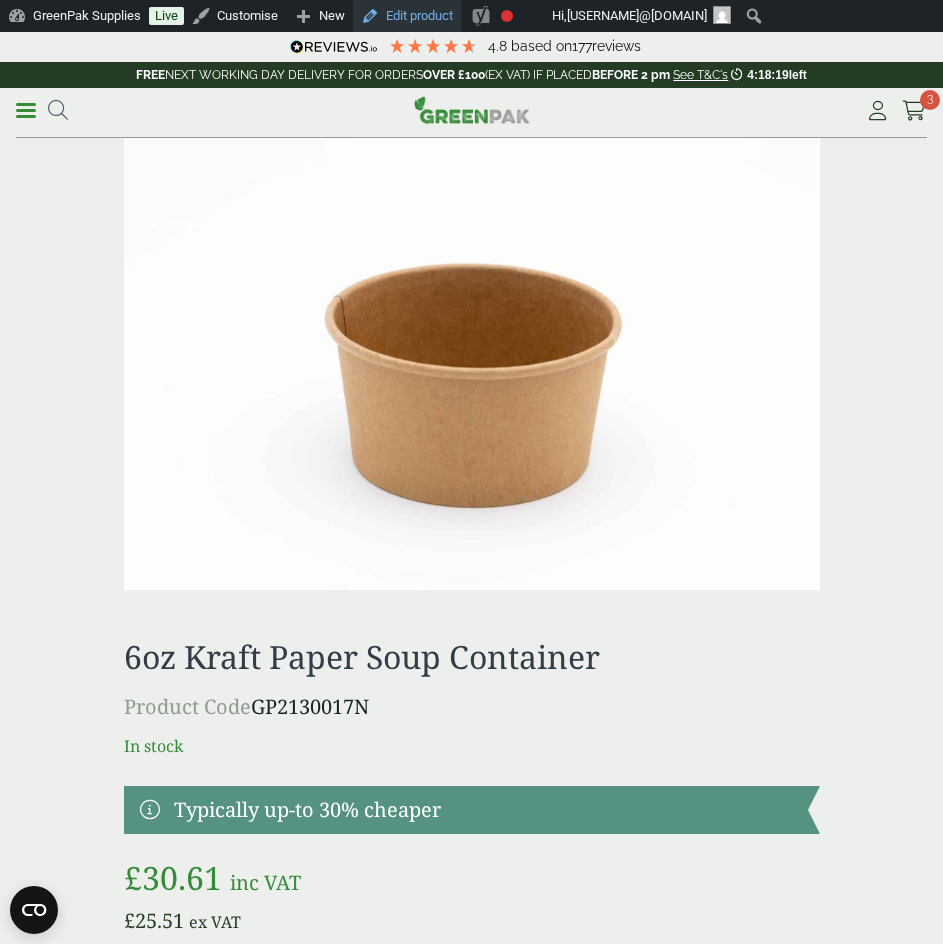 click on "Edit product" at bounding box center [407, 16] 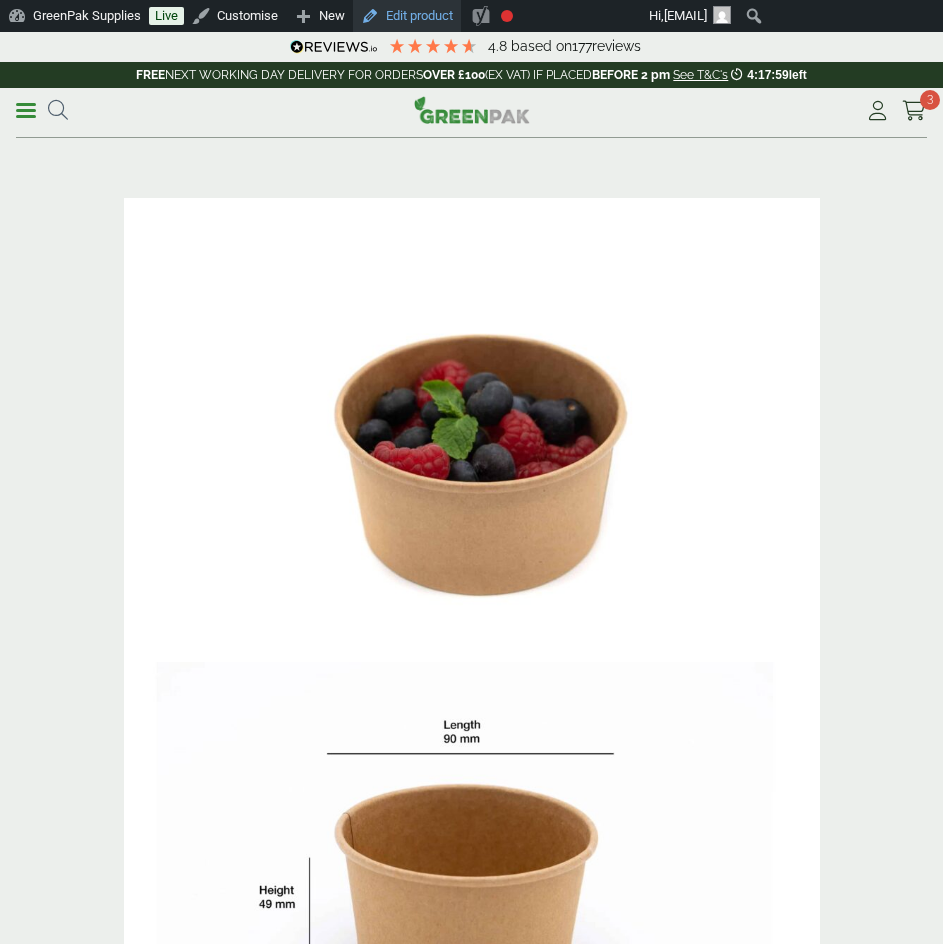 scroll, scrollTop: 0, scrollLeft: 0, axis: both 